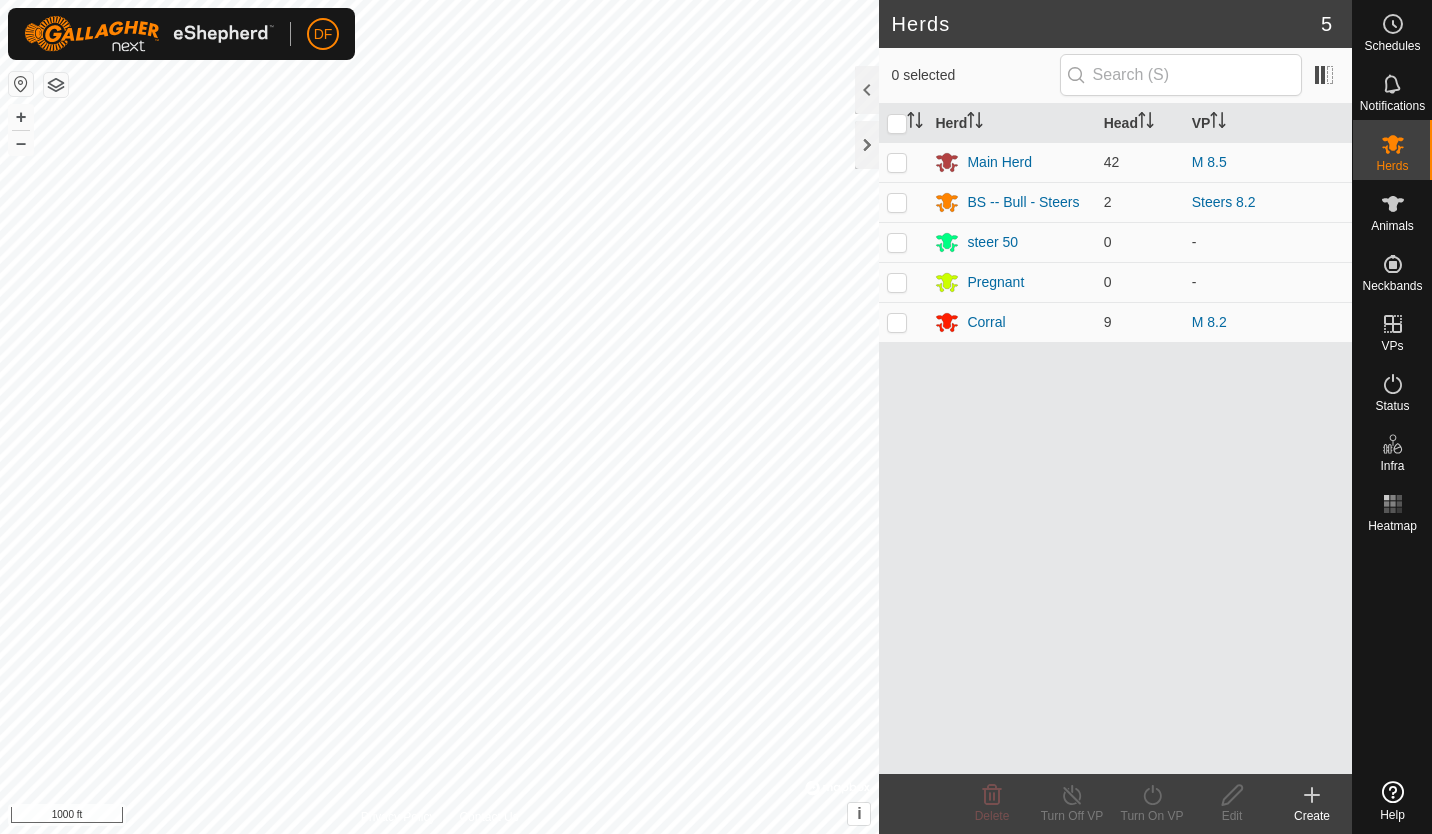 scroll, scrollTop: 0, scrollLeft: 0, axis: both 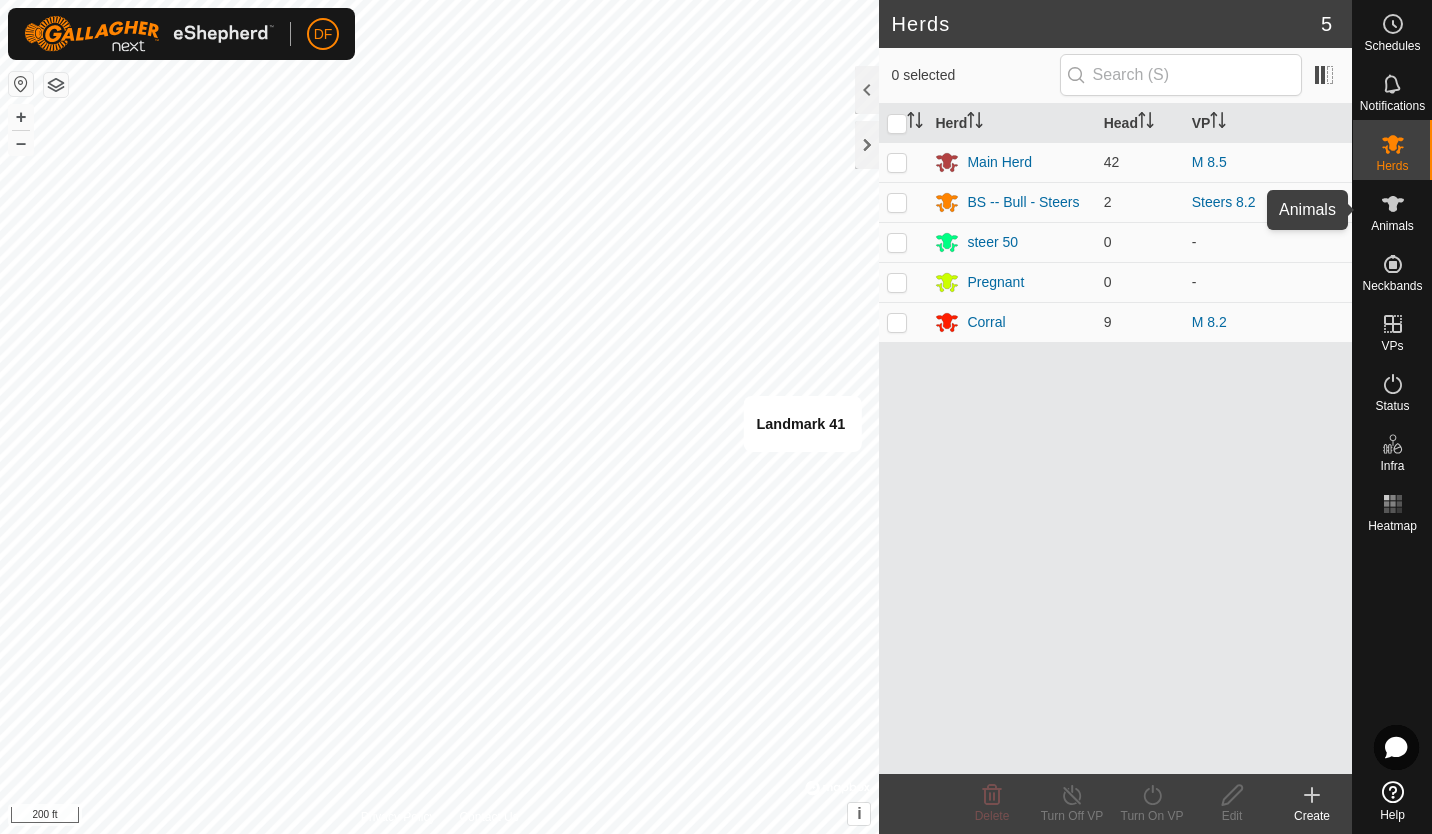 click 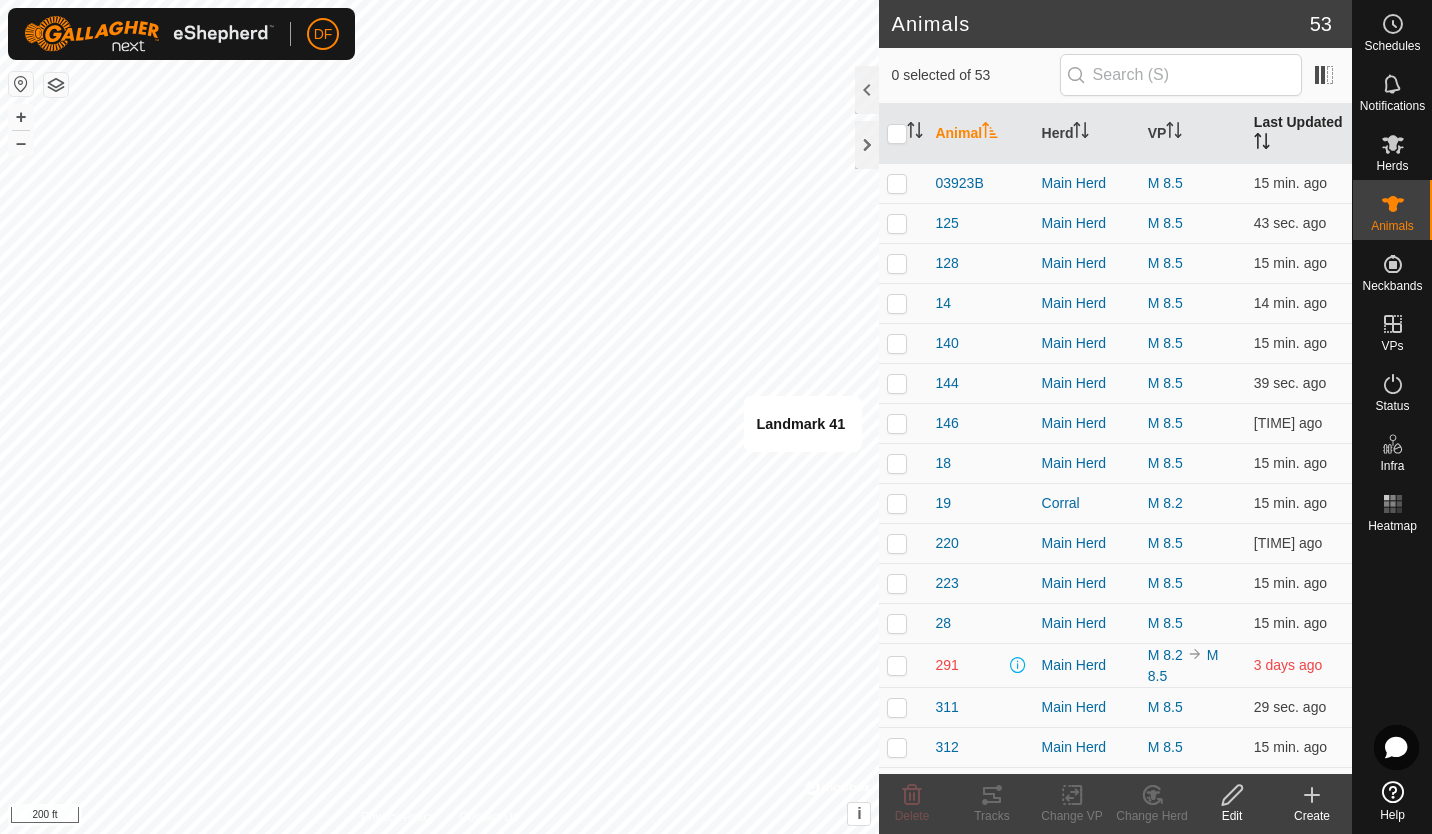 click on "Last Updated" at bounding box center [1299, 134] 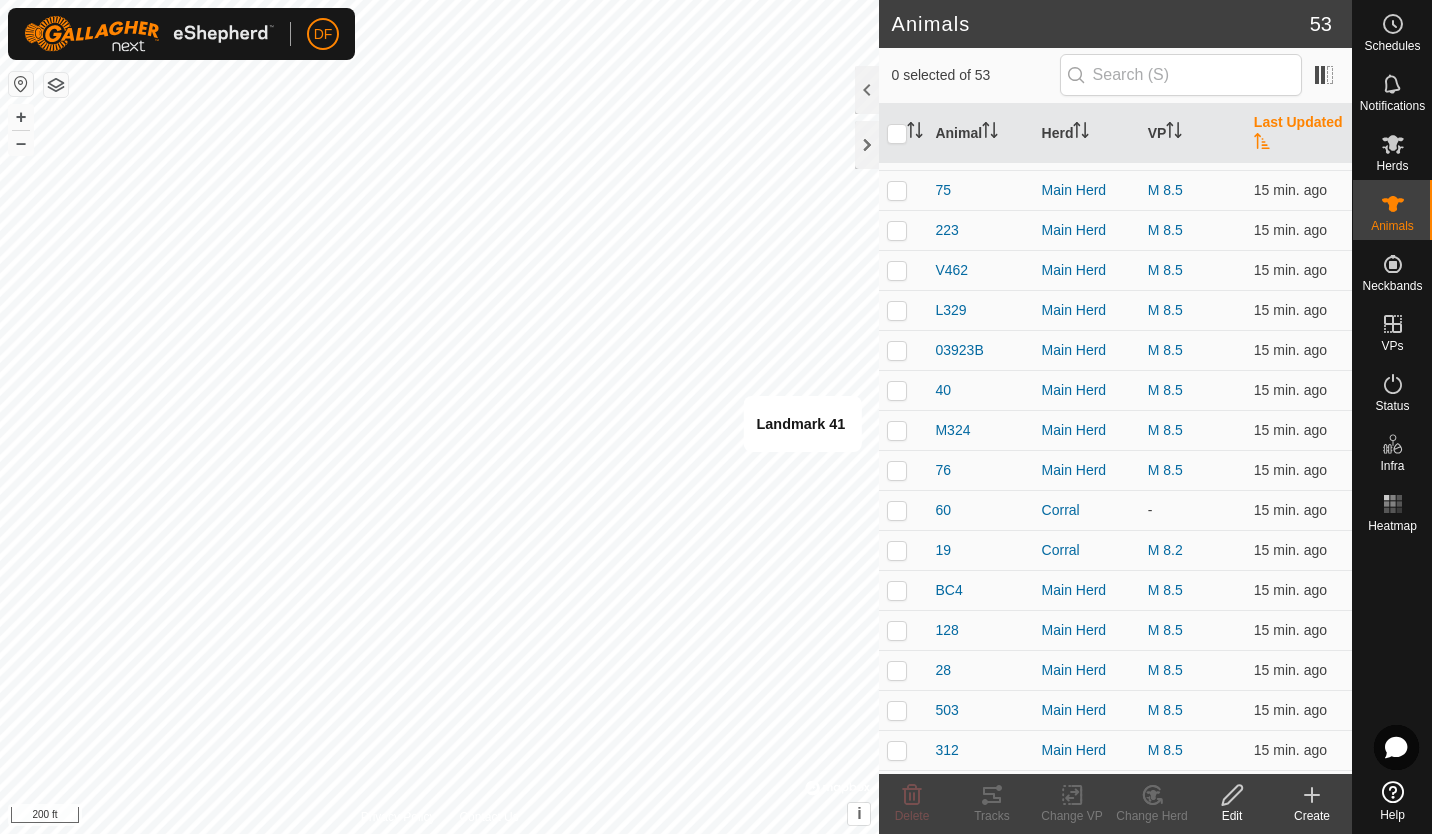 scroll, scrollTop: 0, scrollLeft: 0, axis: both 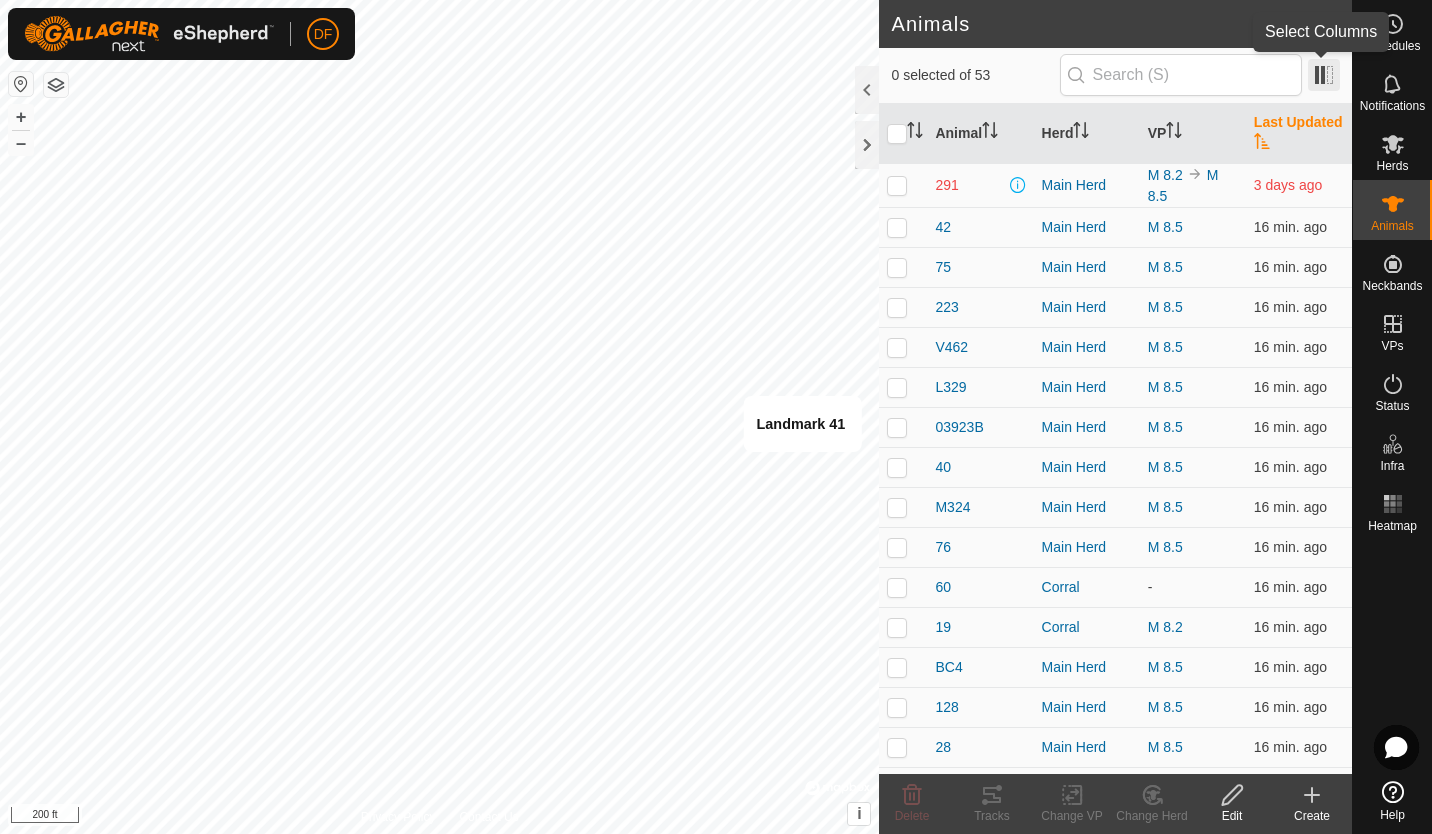 click at bounding box center [1324, 75] 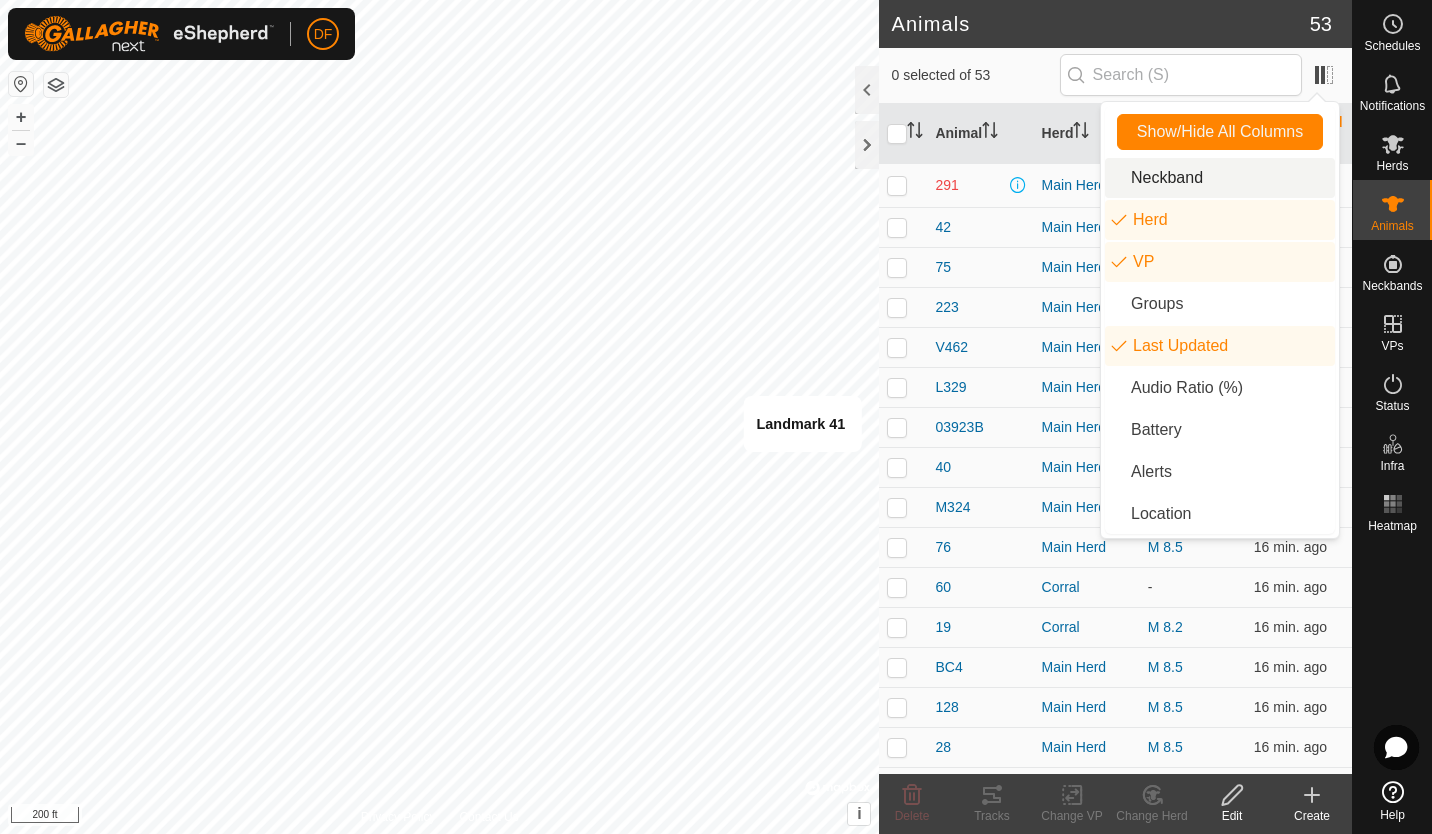 click on "Neckband" at bounding box center (1220, 178) 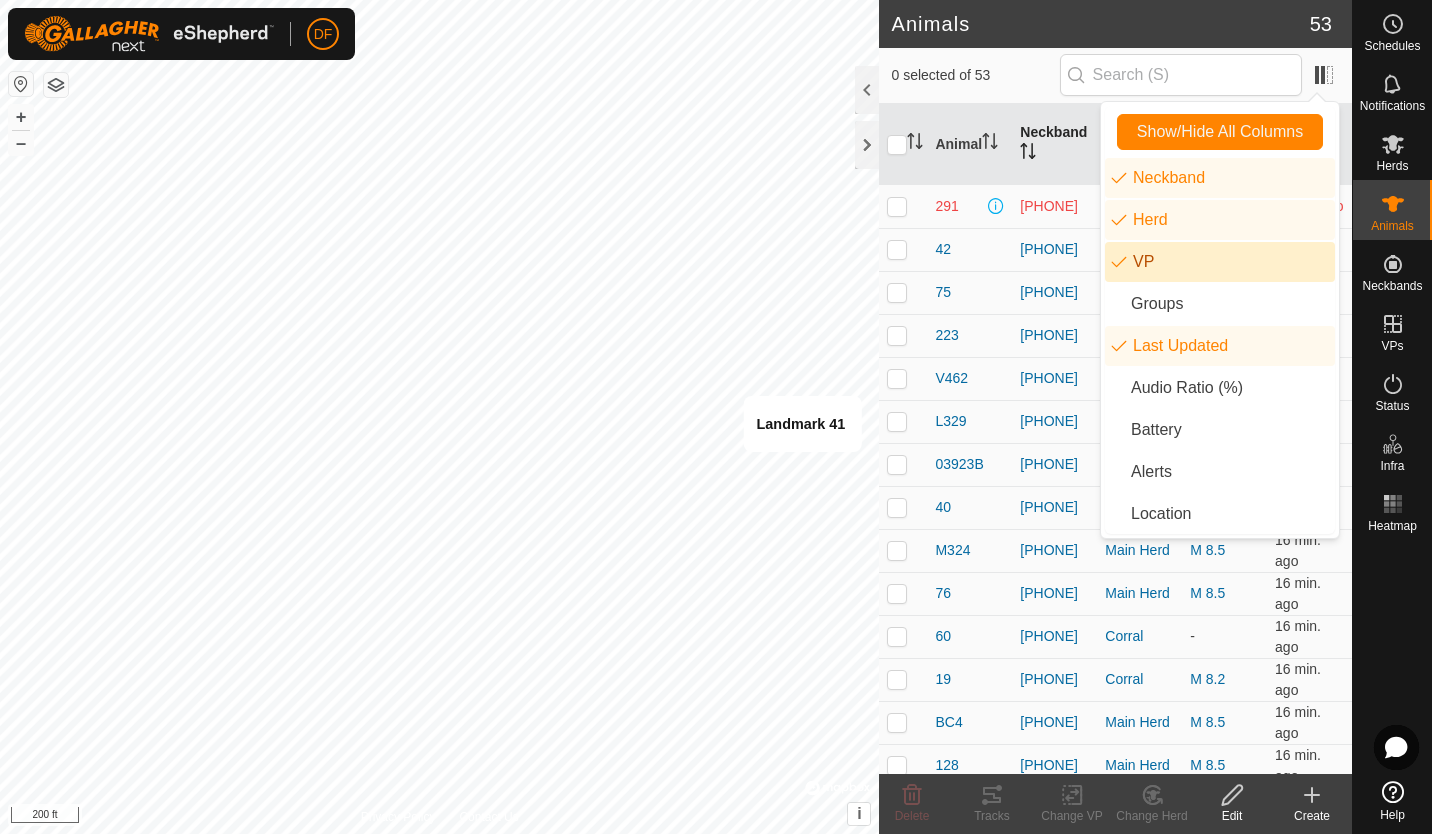 click on "Neckband" at bounding box center [1054, 144] 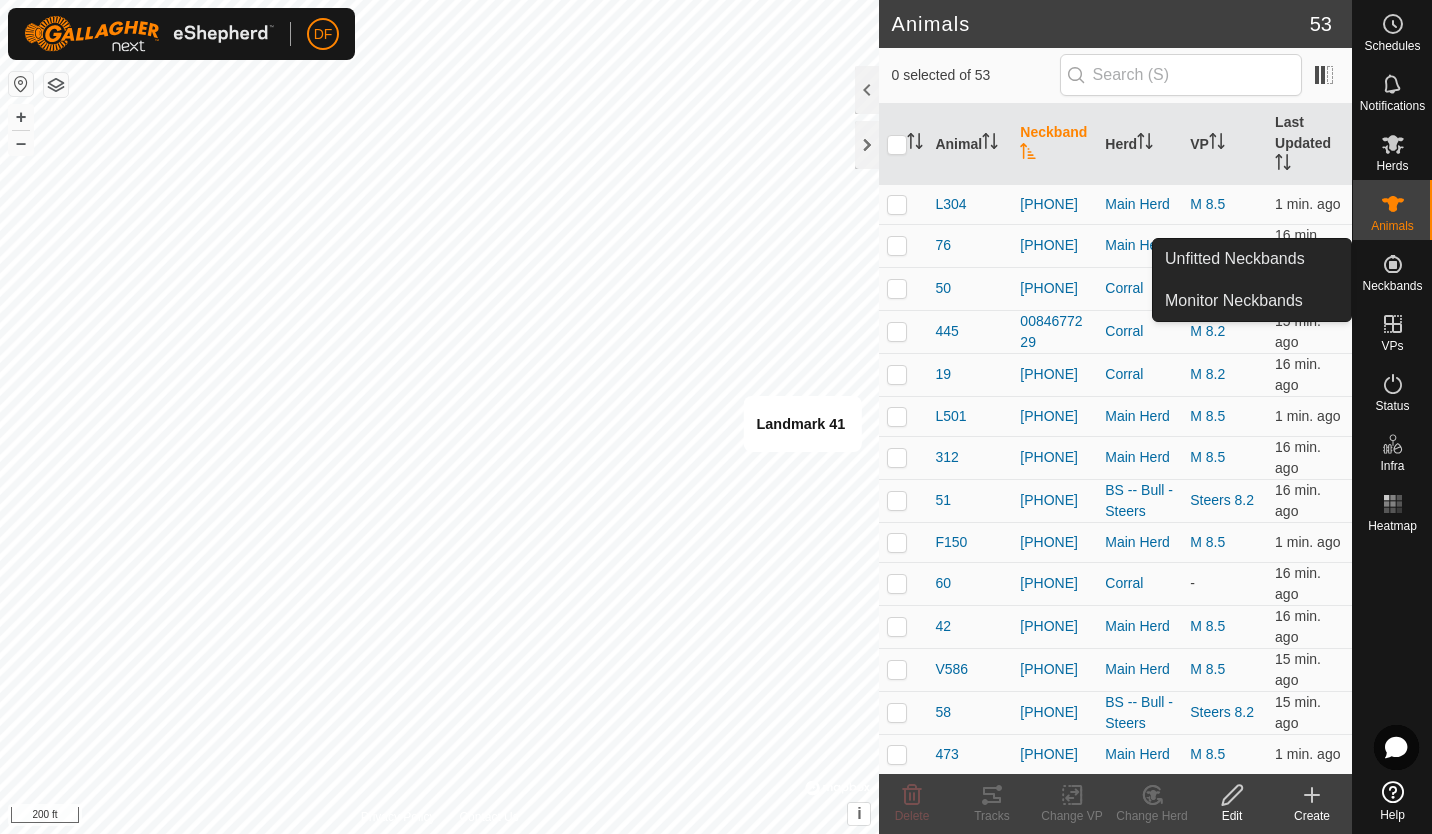 drag, startPoint x: 1353, startPoint y: 198, endPoint x: 1365, endPoint y: 278, distance: 80.895 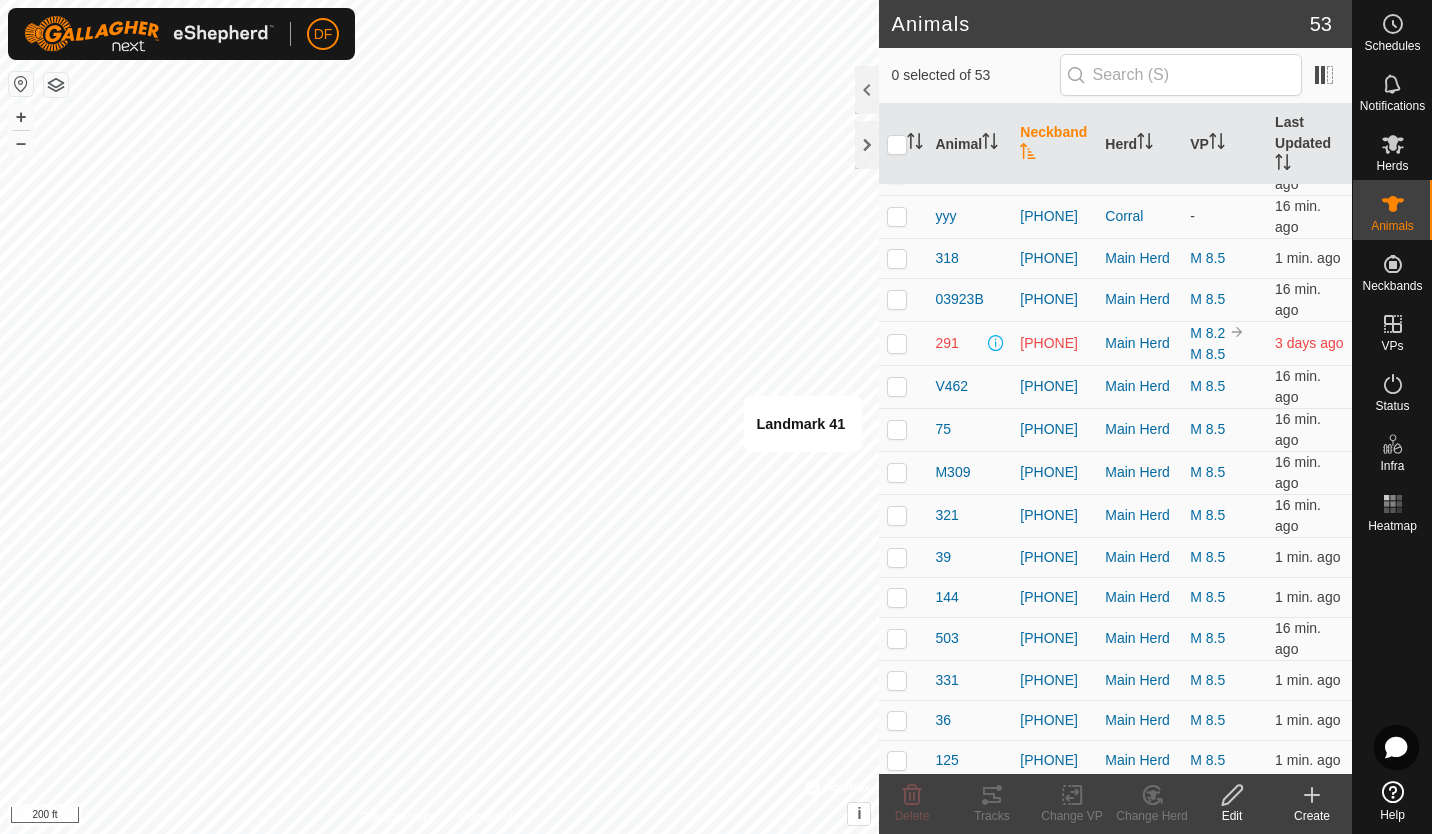 scroll, scrollTop: 743, scrollLeft: 0, axis: vertical 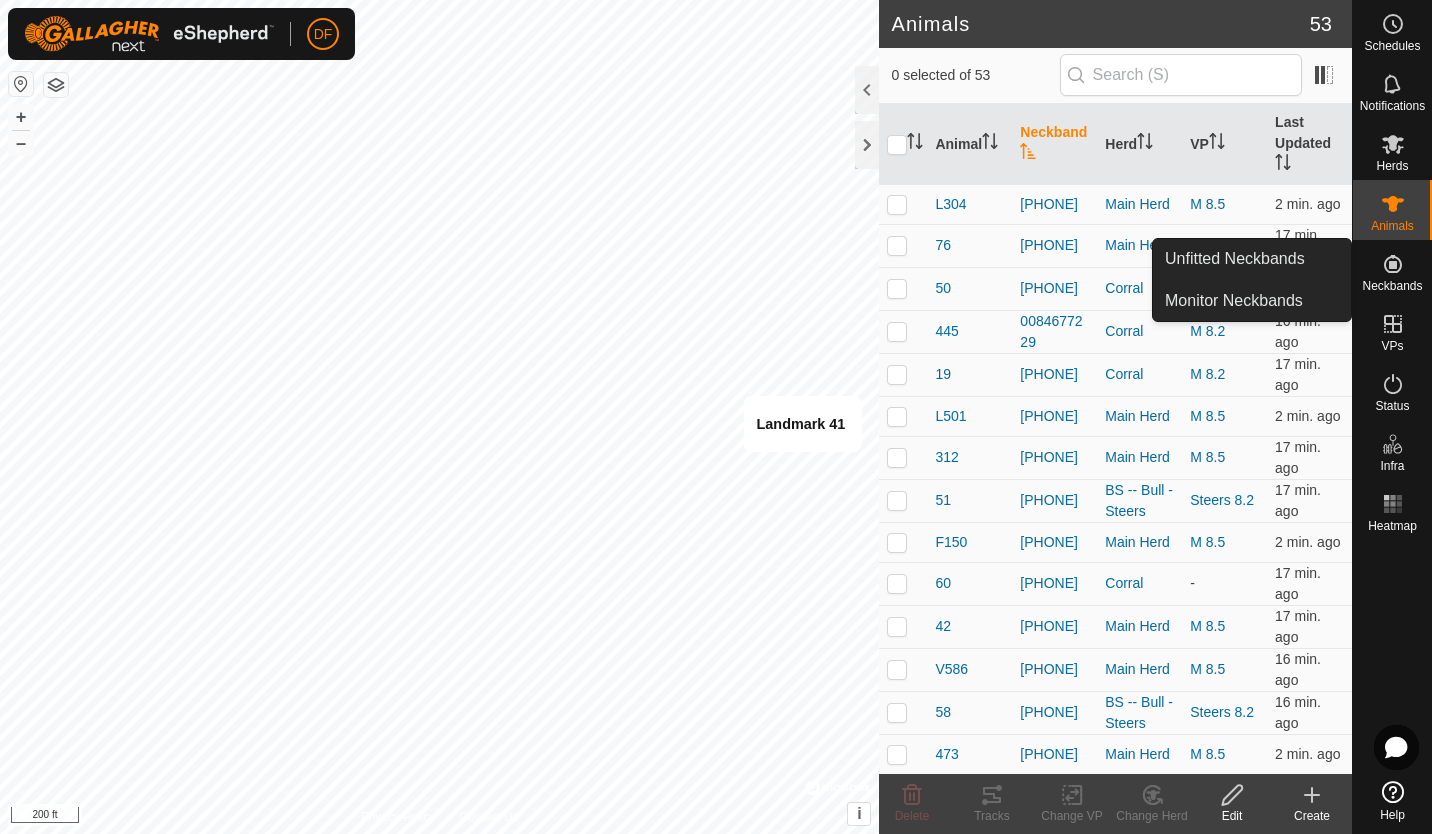 click 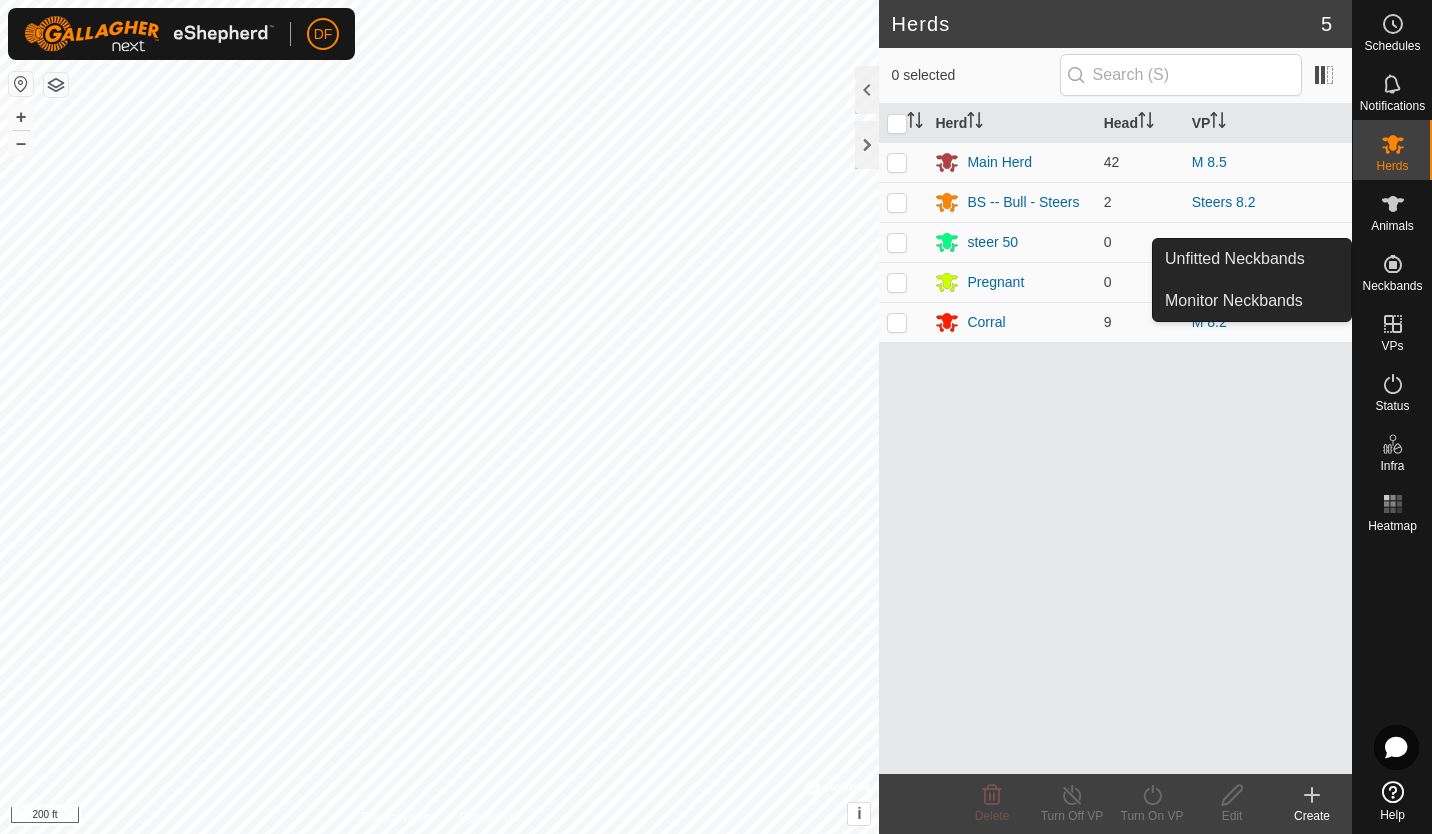click 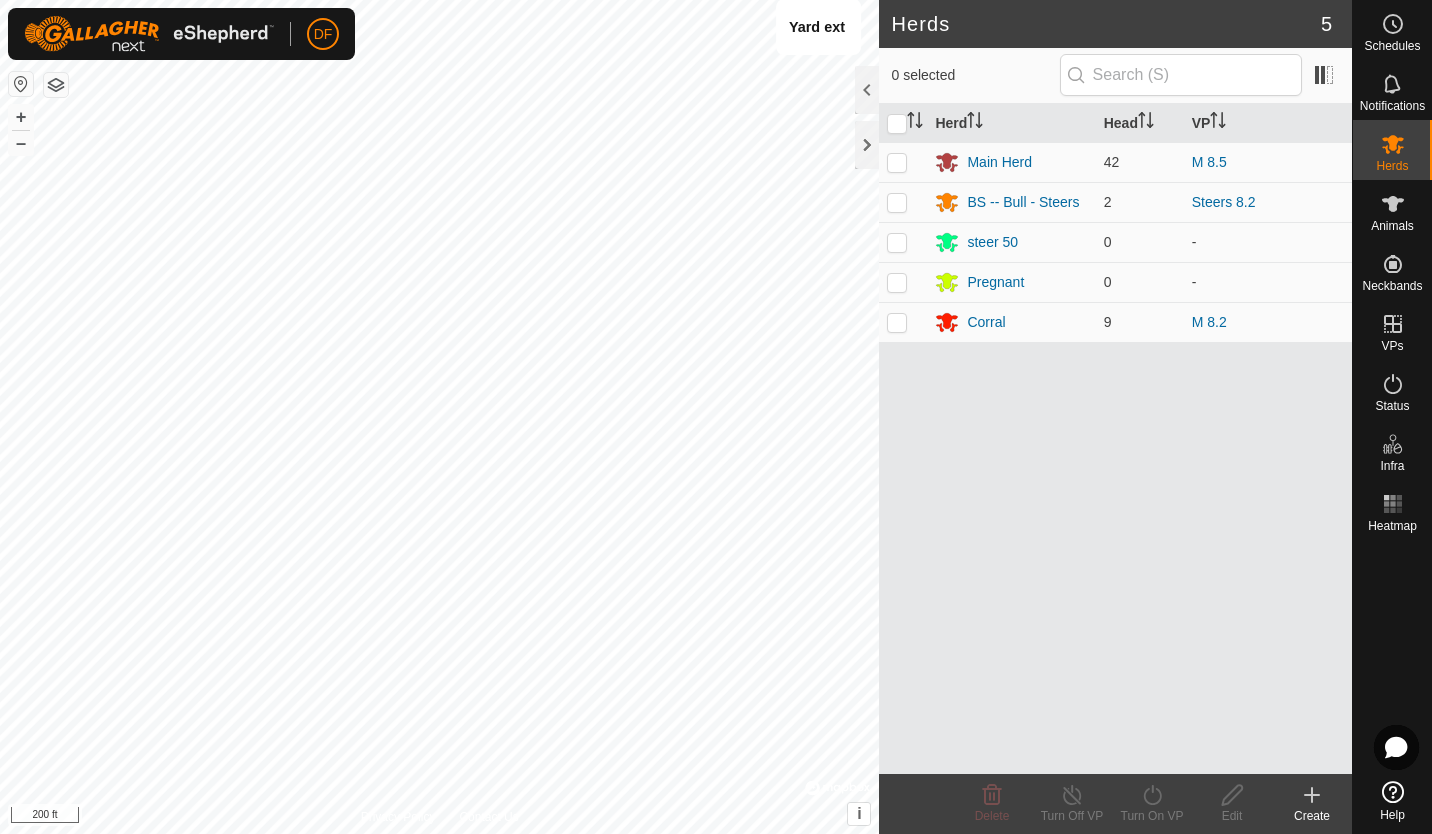 click on "DF Schedules Notifications Herds Animals Neckbands VPs Status Infra Heatmap Help Herds 5  0 selected   Herd   Head   VP  Main Herd 42 M 8.5 BS -- Bull - Steers 2 Steers 8.2 steer 50 0  -  Pregnant  0  -  Corral 9 M 8.2 Delete  Turn Off VP   Turn On VP   Edit   Create  Privacy Policy Contact Us
Yard ext
+ – ⇧ i ©  Mapbox , ©  OpenStreetMap ,  Improve this map 200 ft" at bounding box center [716, 417] 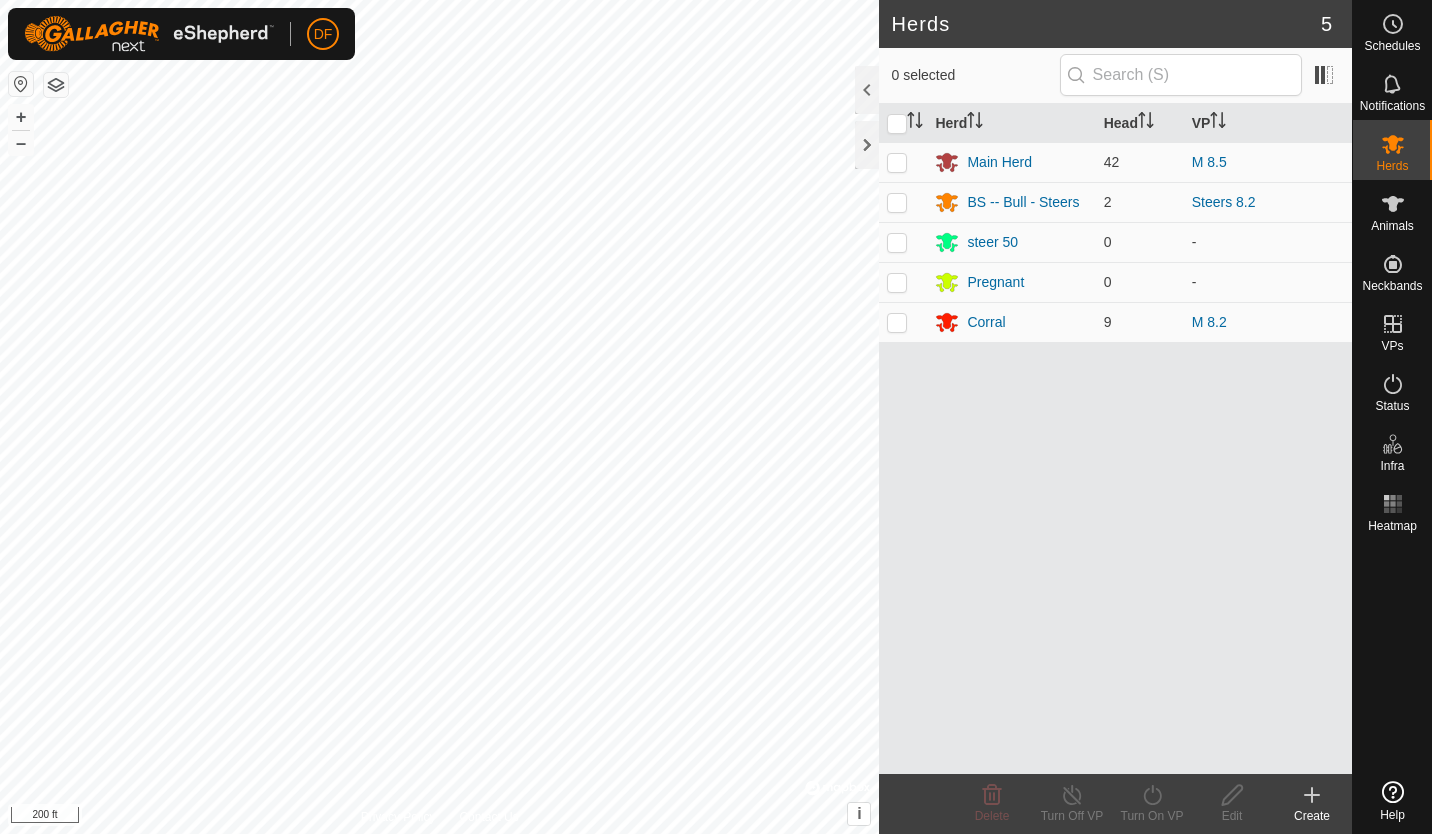 scroll, scrollTop: 0, scrollLeft: 0, axis: both 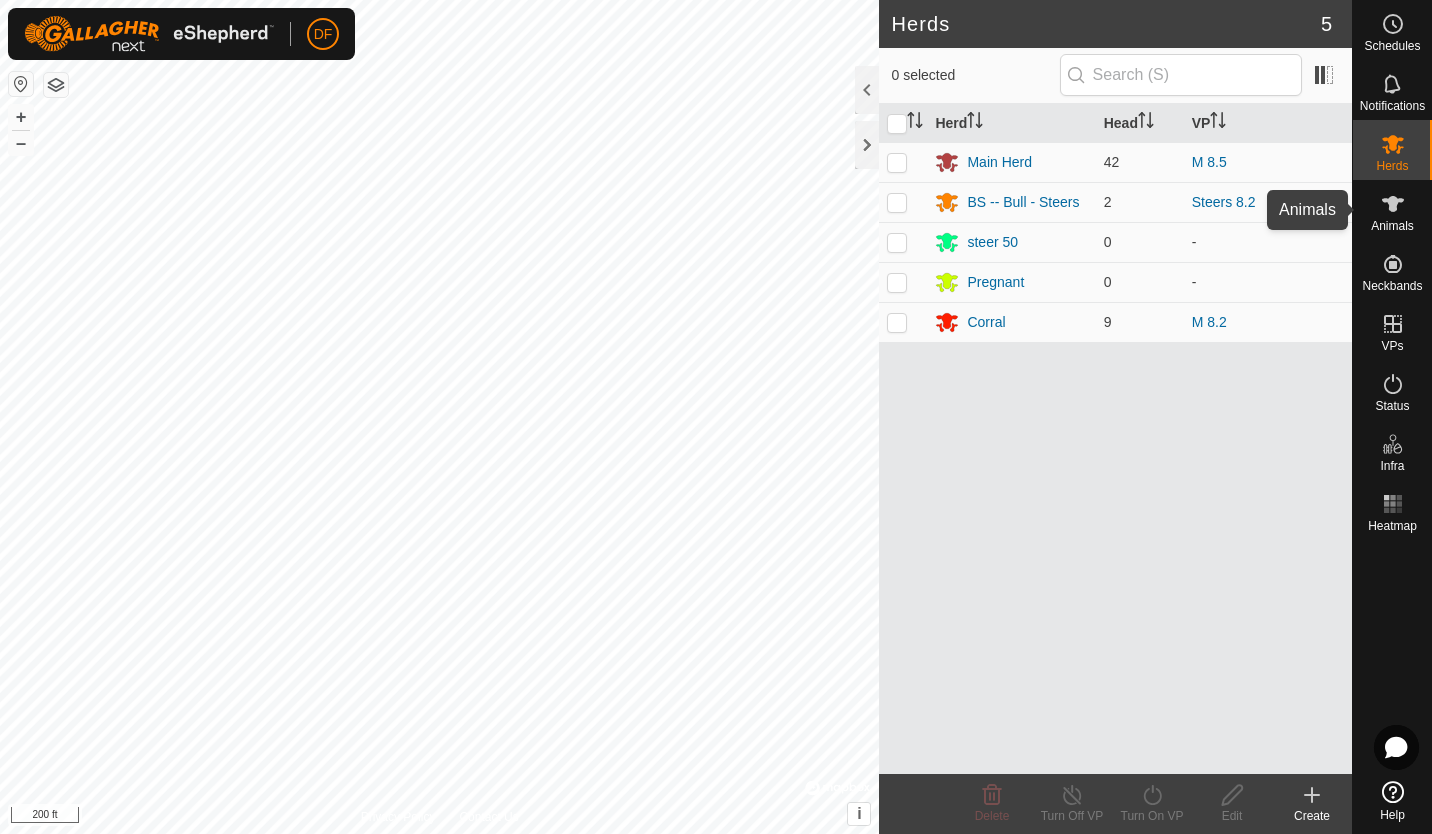 click at bounding box center [1393, 204] 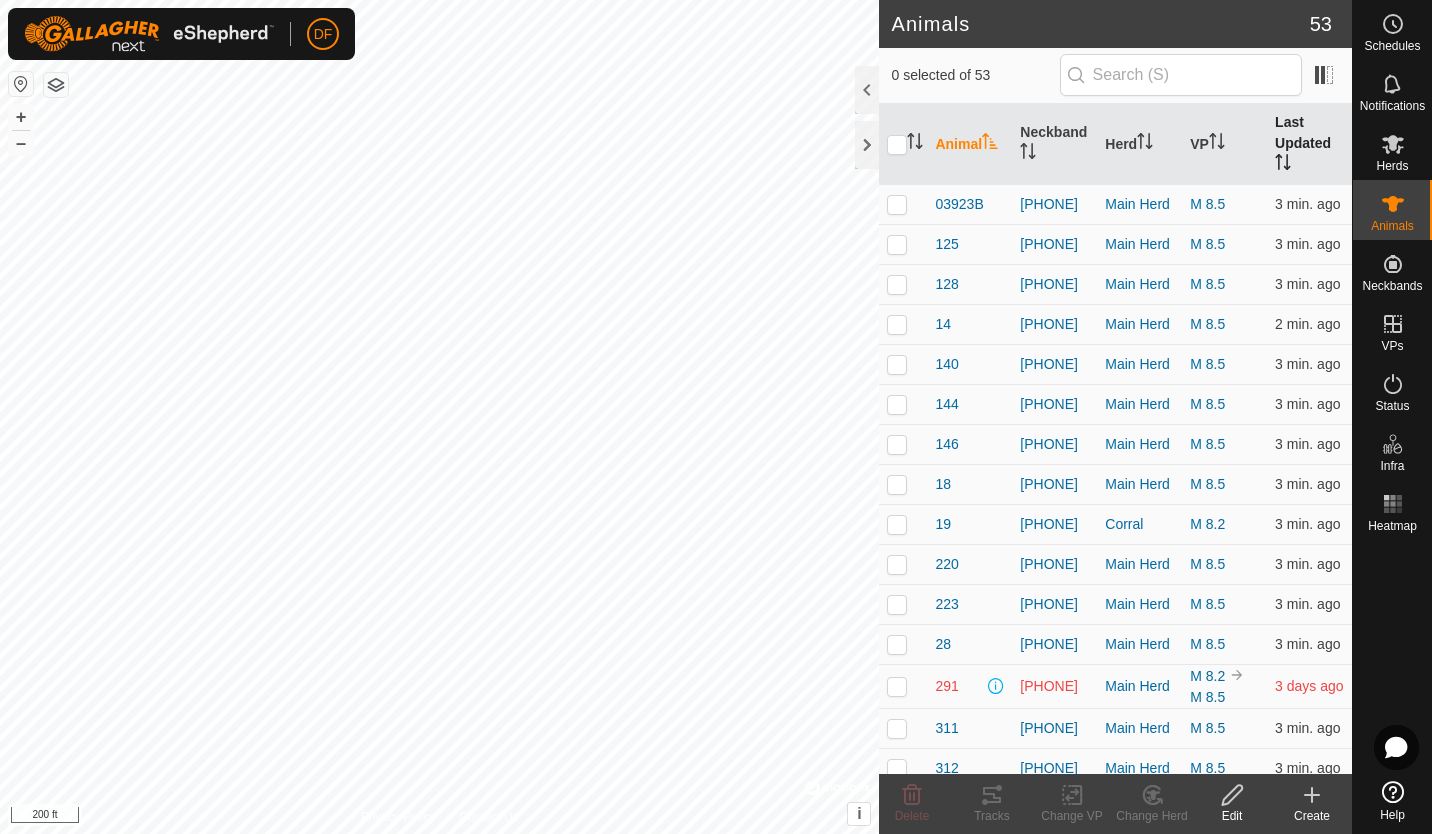click on "Last Updated" at bounding box center [1309, 144] 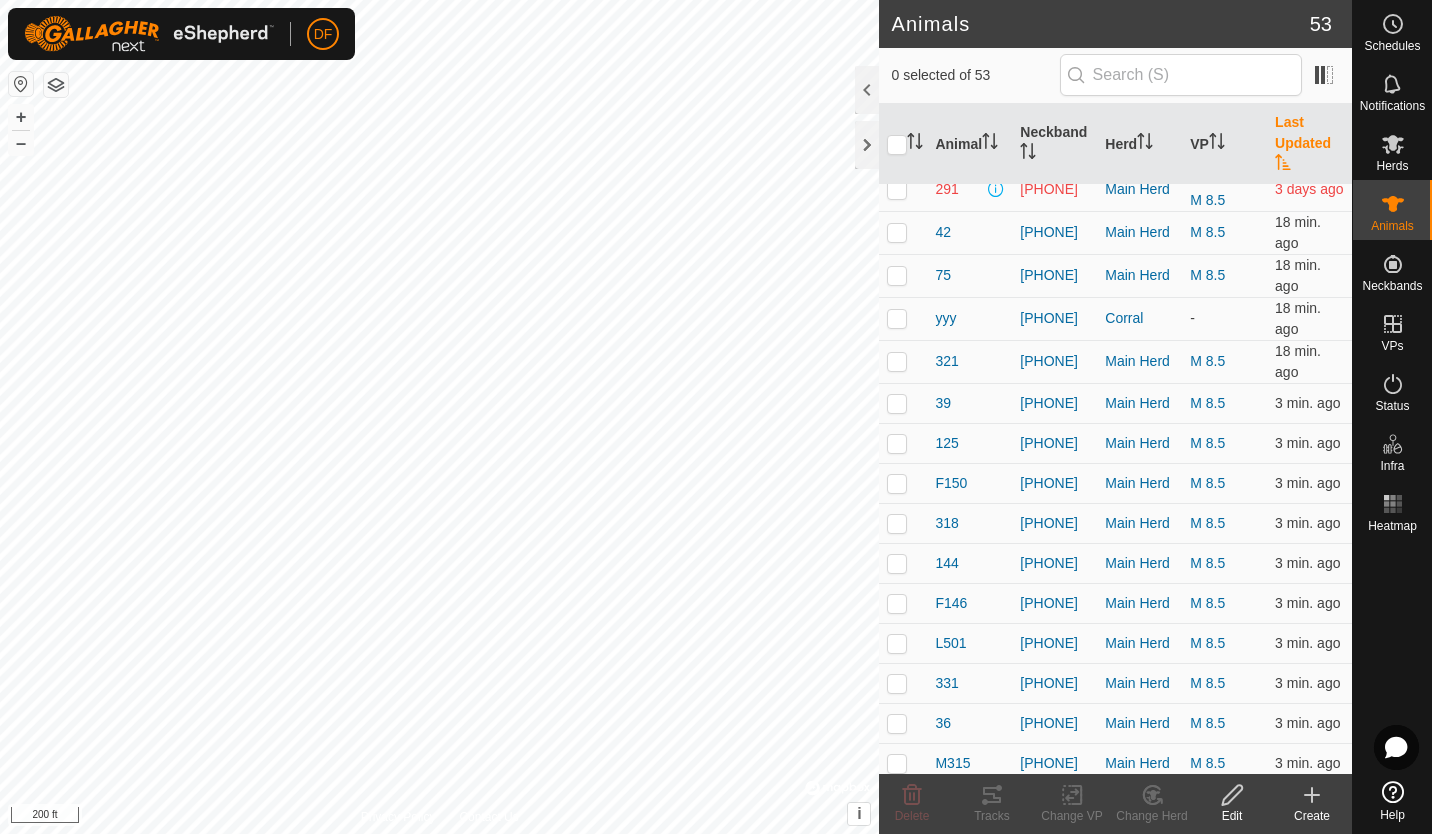 scroll, scrollTop: 0, scrollLeft: 0, axis: both 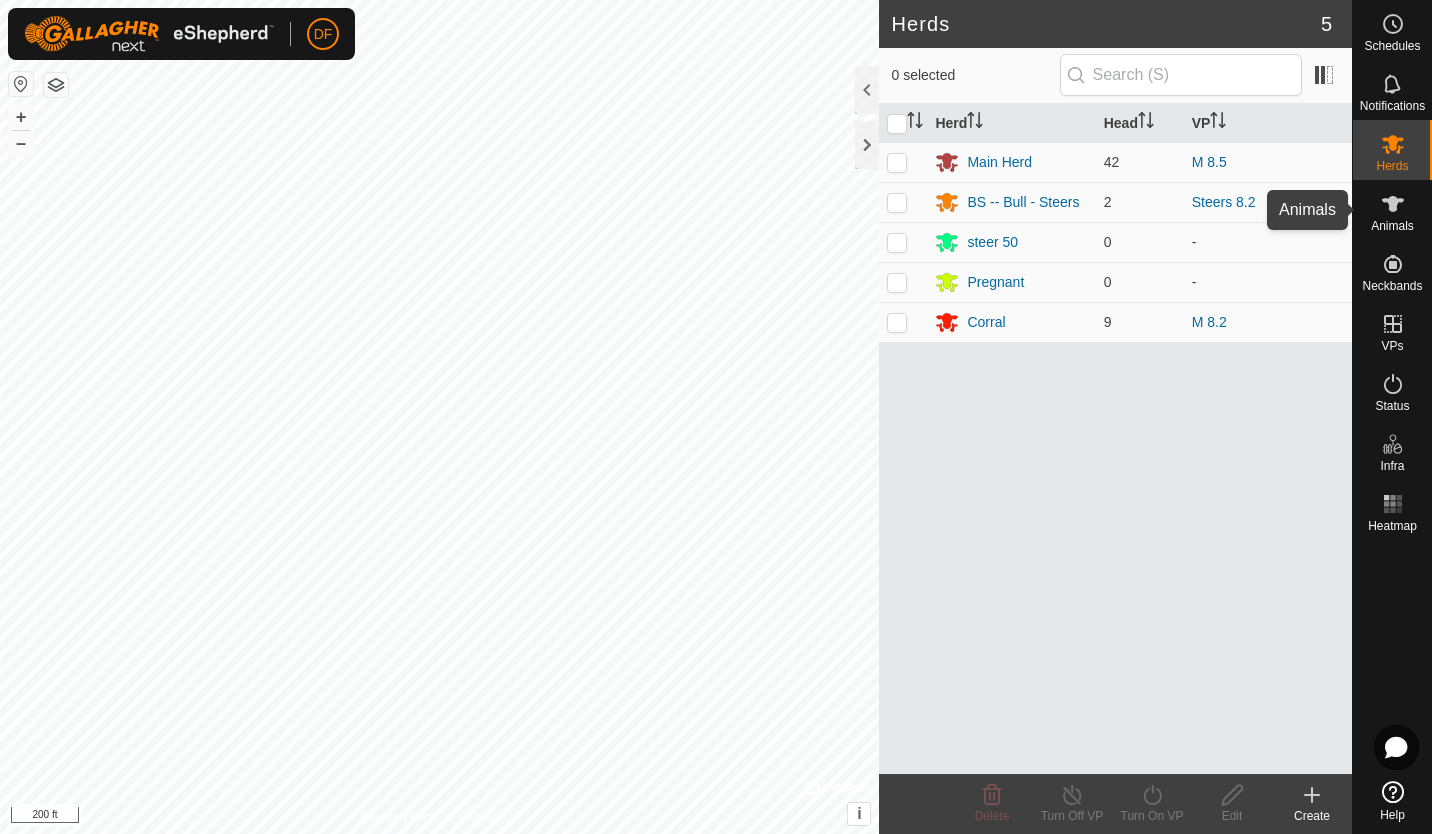 click on "Animals" at bounding box center (1392, 226) 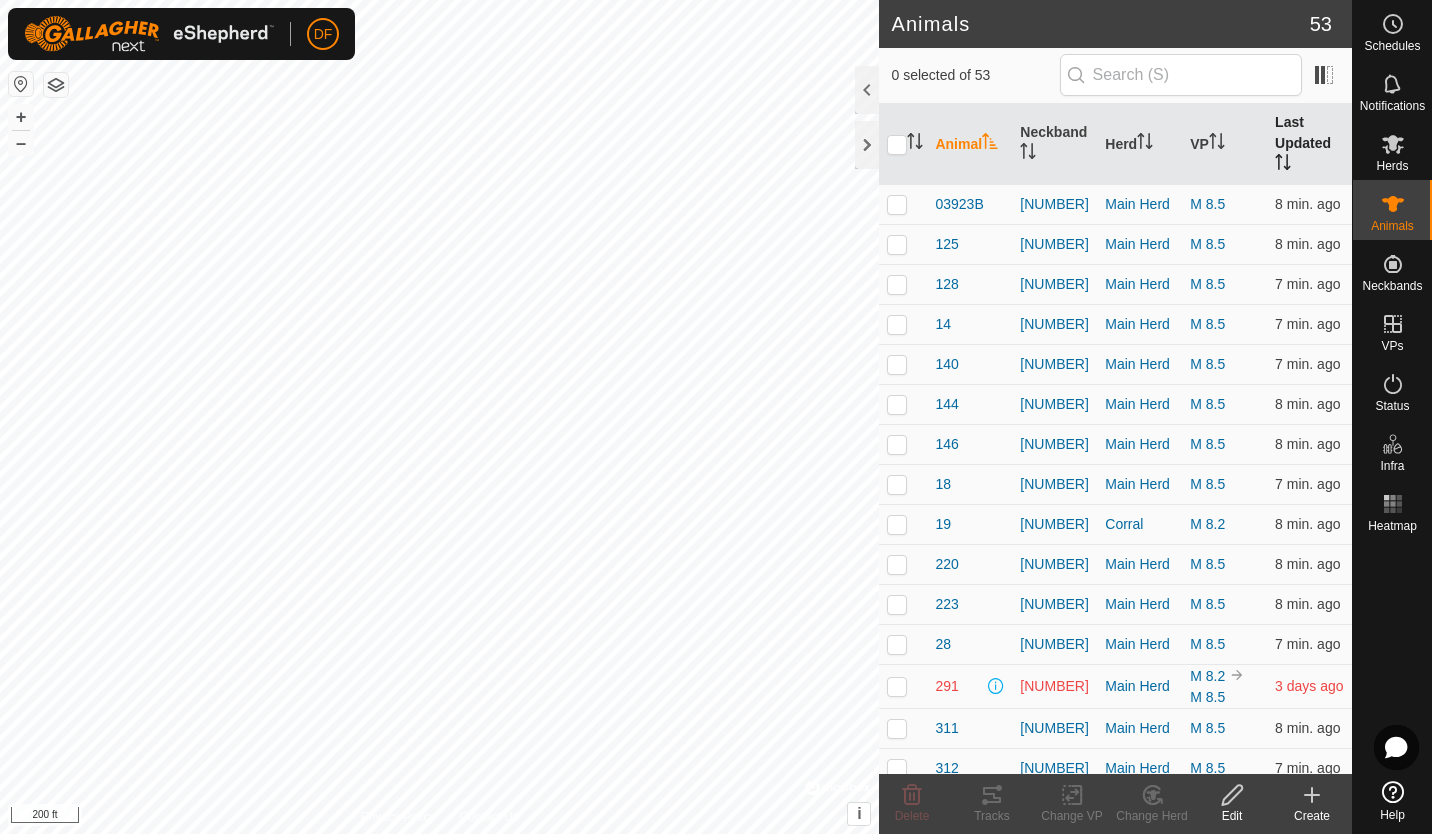 click on "Last Updated" at bounding box center (1309, 144) 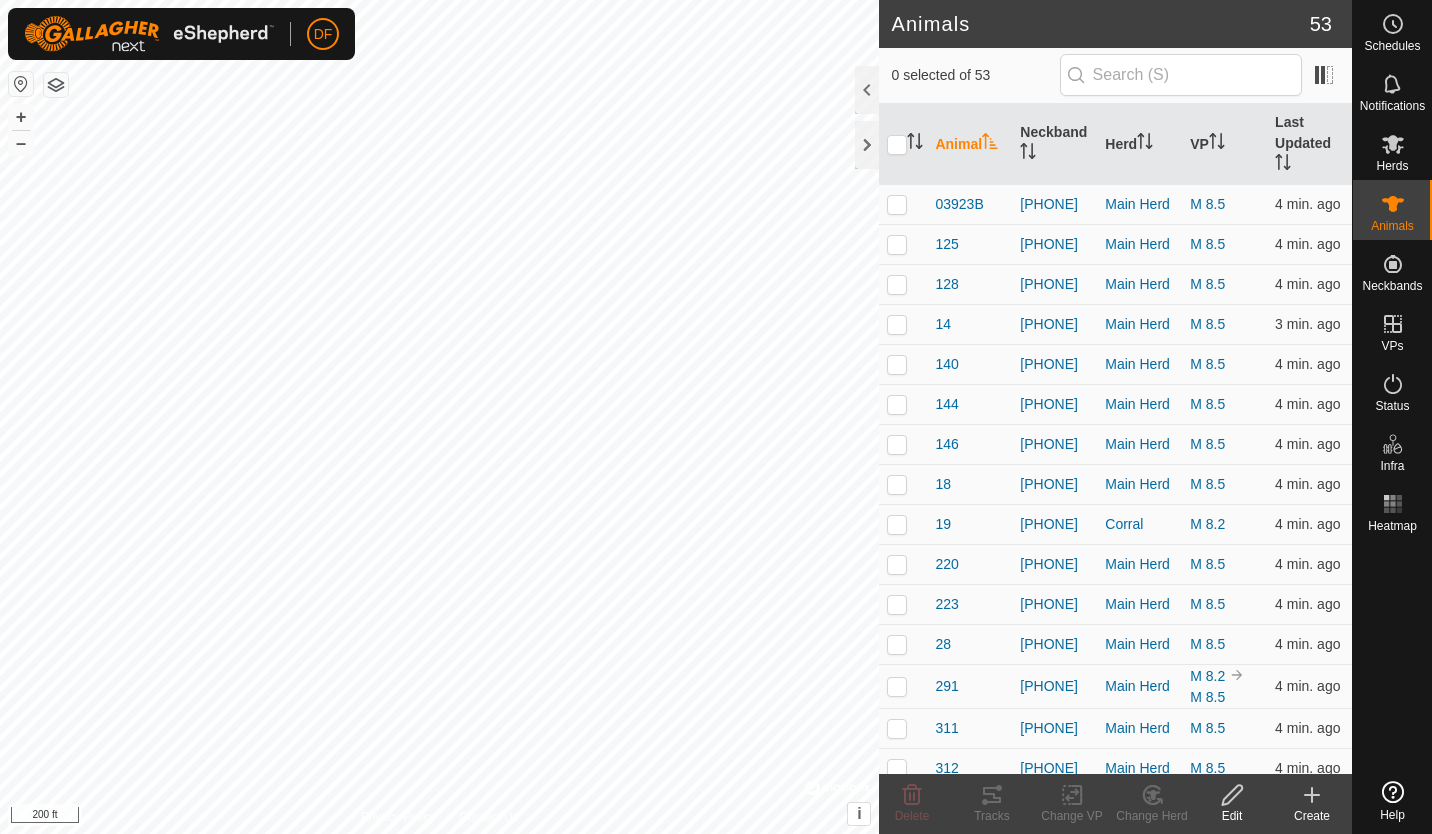 scroll, scrollTop: 0, scrollLeft: 0, axis: both 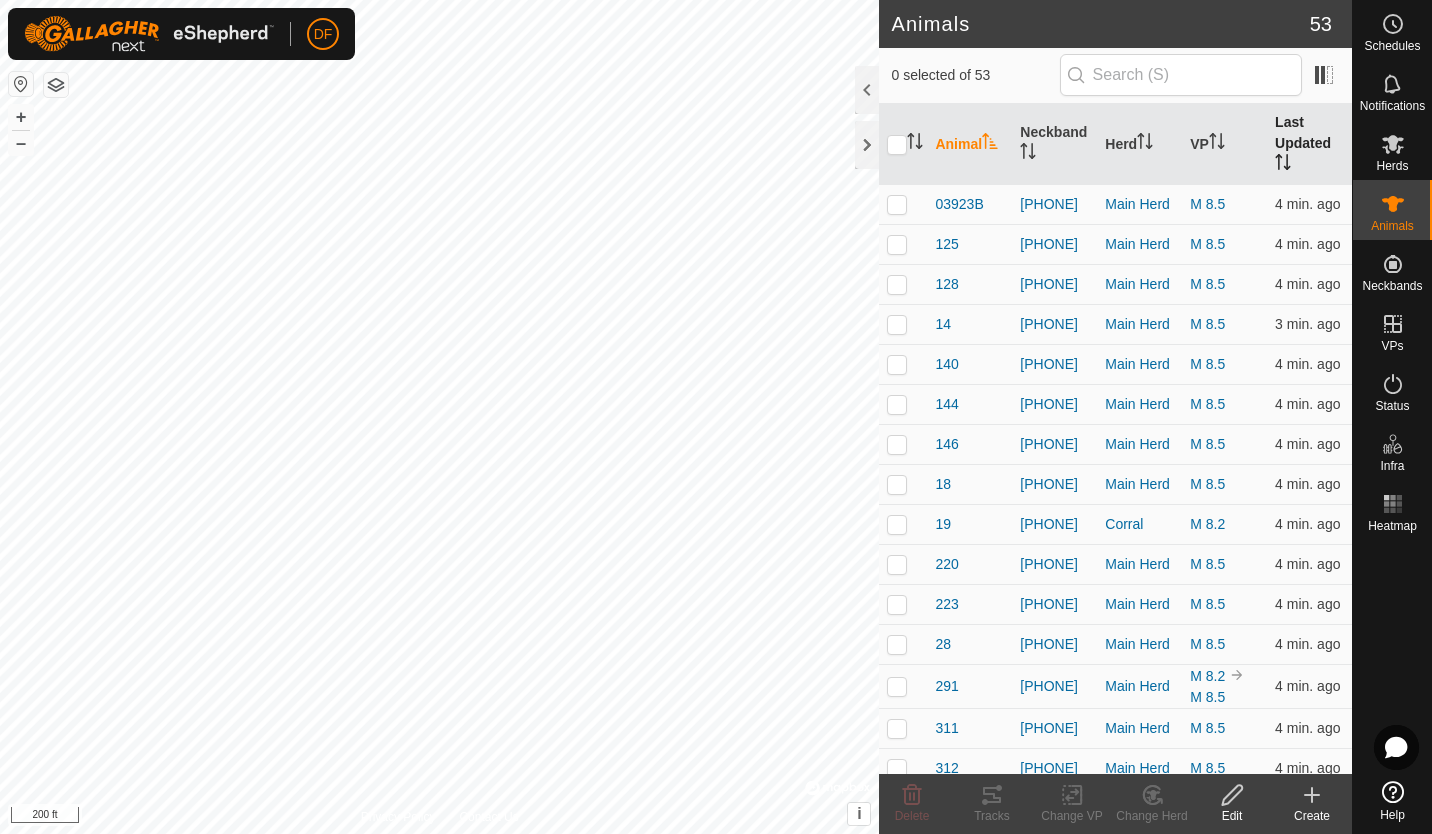 click on "Last Updated" at bounding box center [1309, 144] 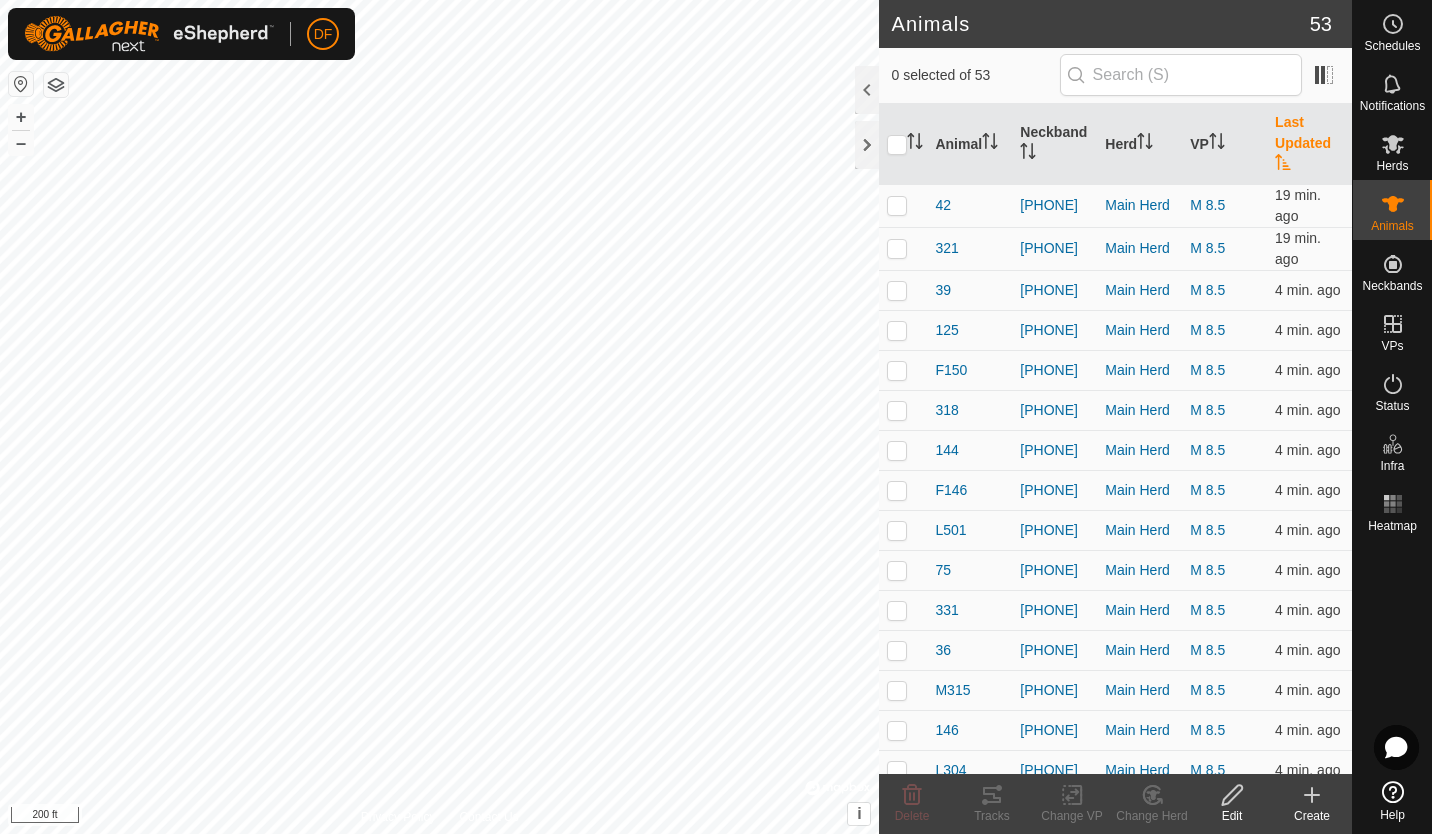 click on "Last Updated" at bounding box center (1309, 144) 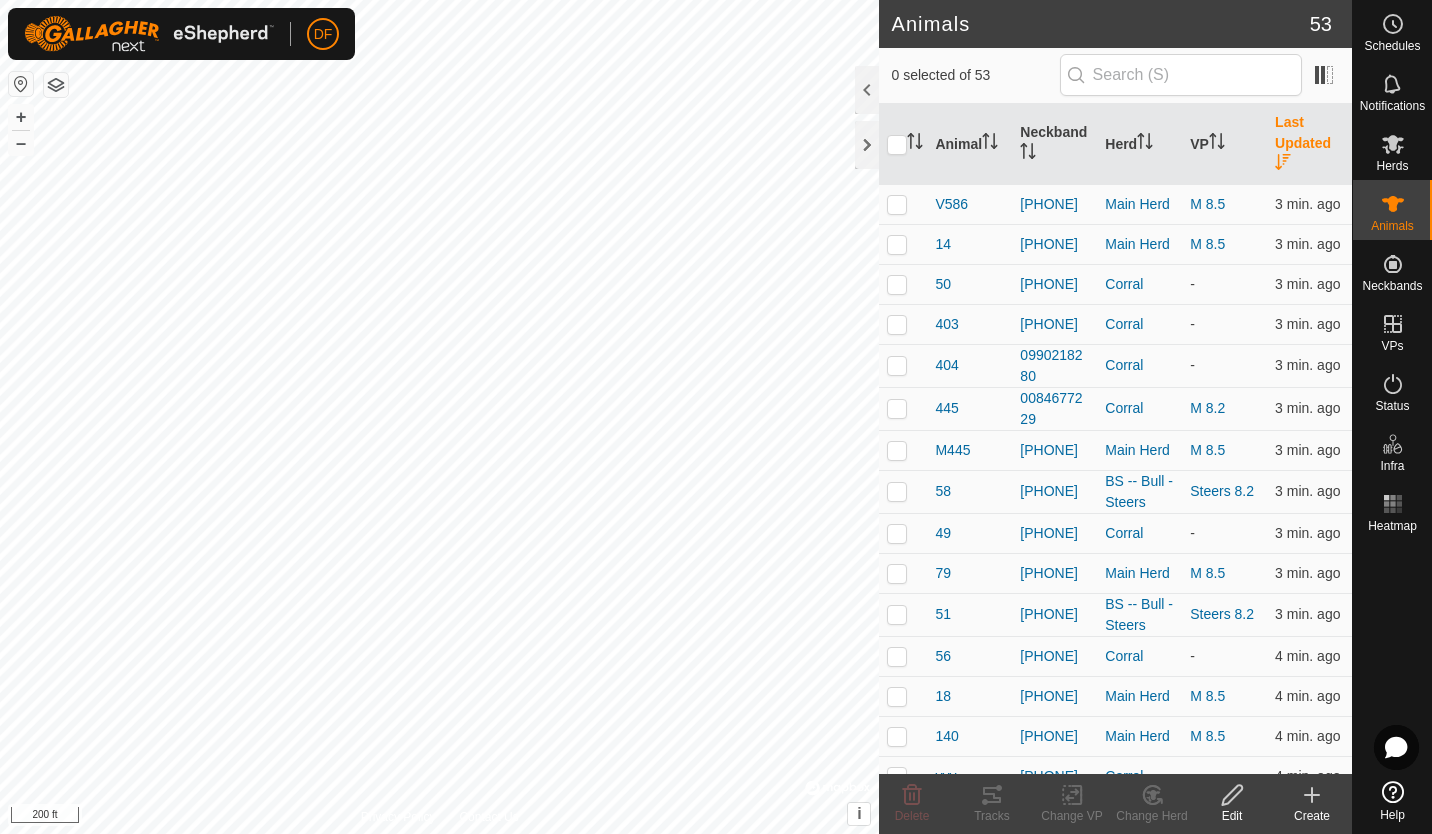 click on "Last Updated" at bounding box center (1309, 144) 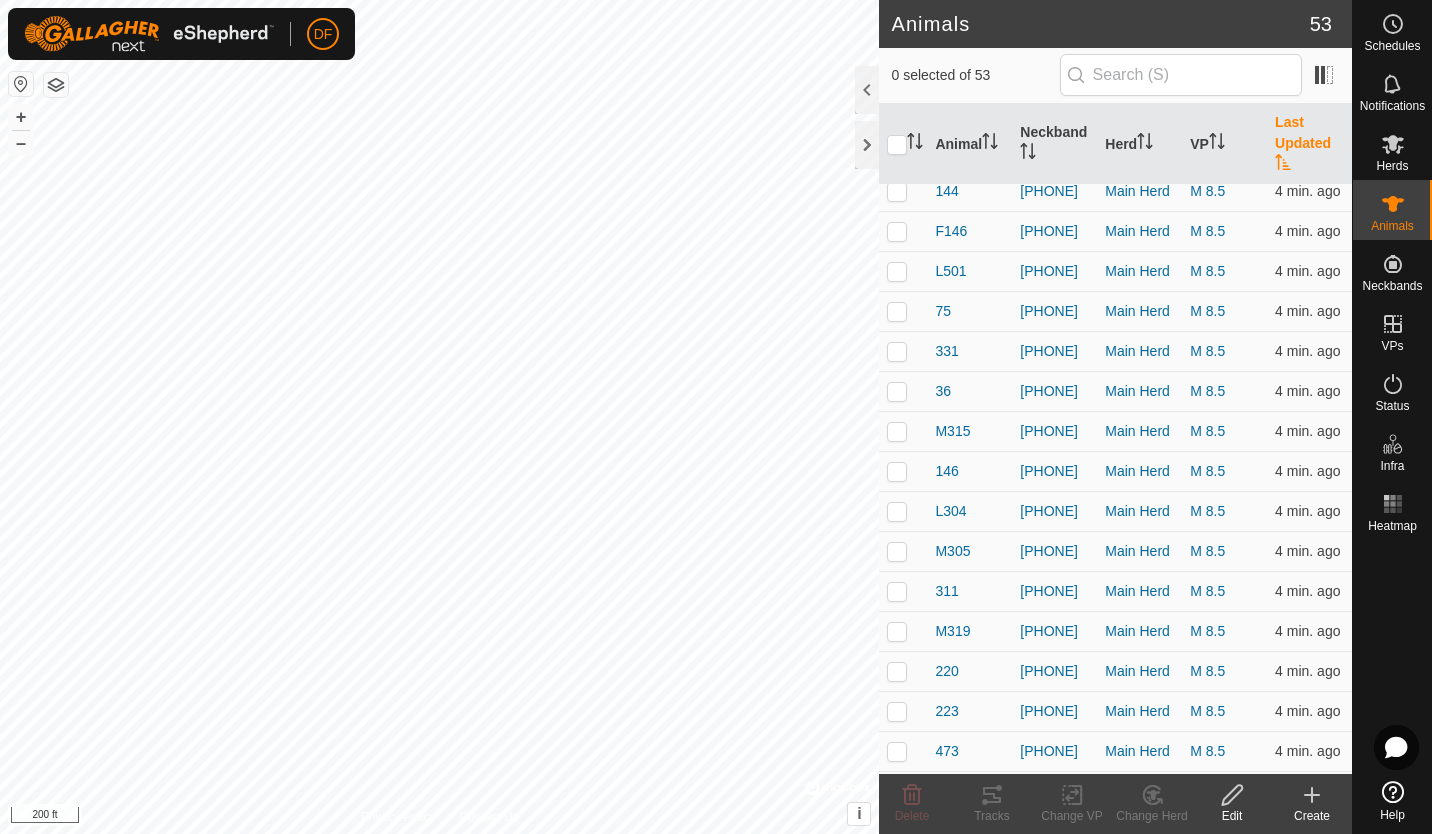 scroll, scrollTop: 0, scrollLeft: 0, axis: both 